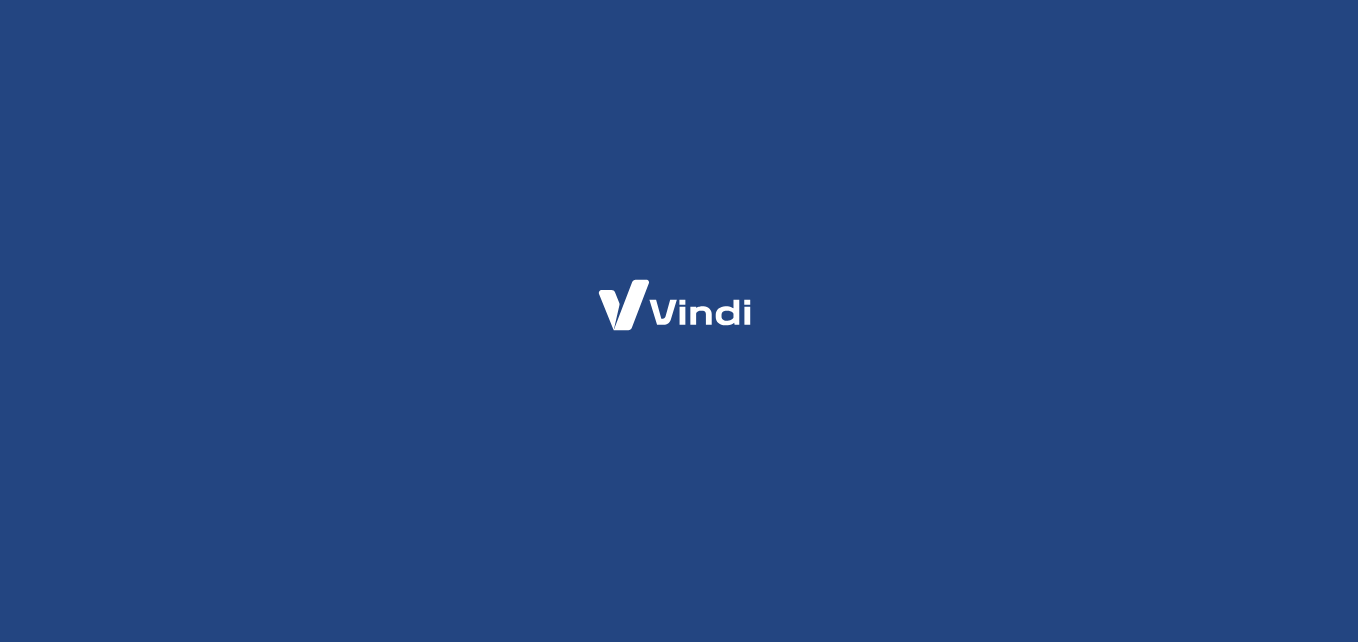 scroll, scrollTop: 0, scrollLeft: 0, axis: both 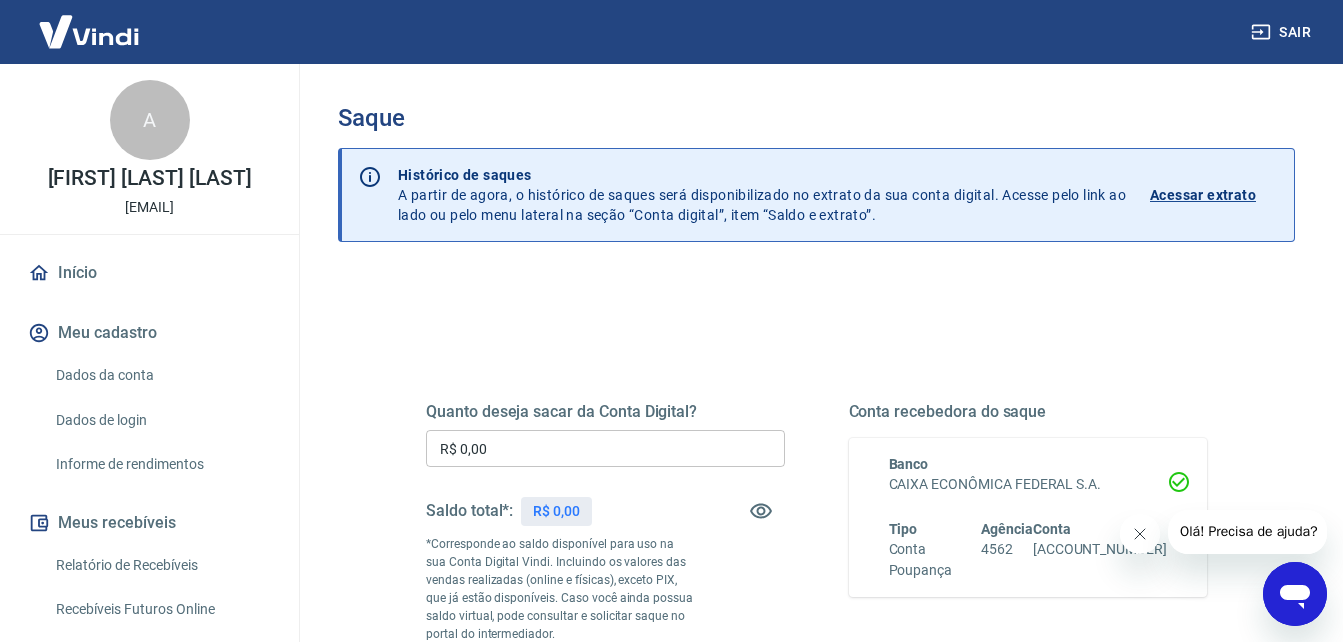 click on "Acessar extrato" at bounding box center (1203, 195) 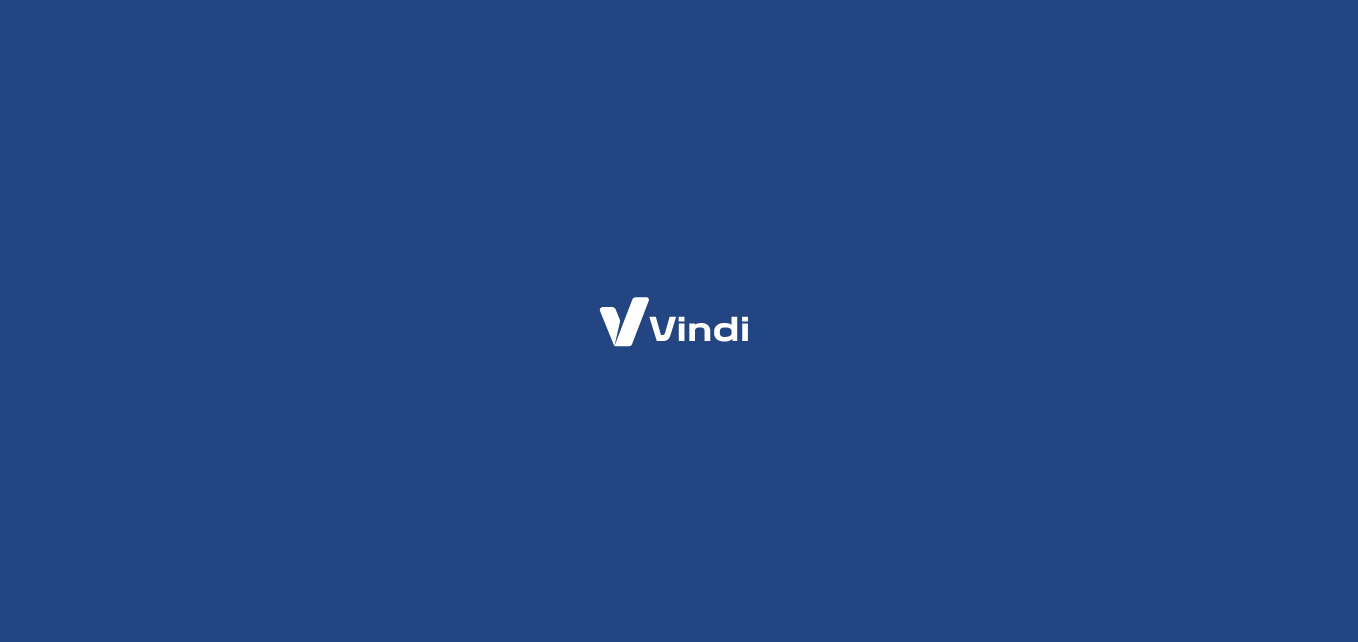 scroll, scrollTop: 0, scrollLeft: 0, axis: both 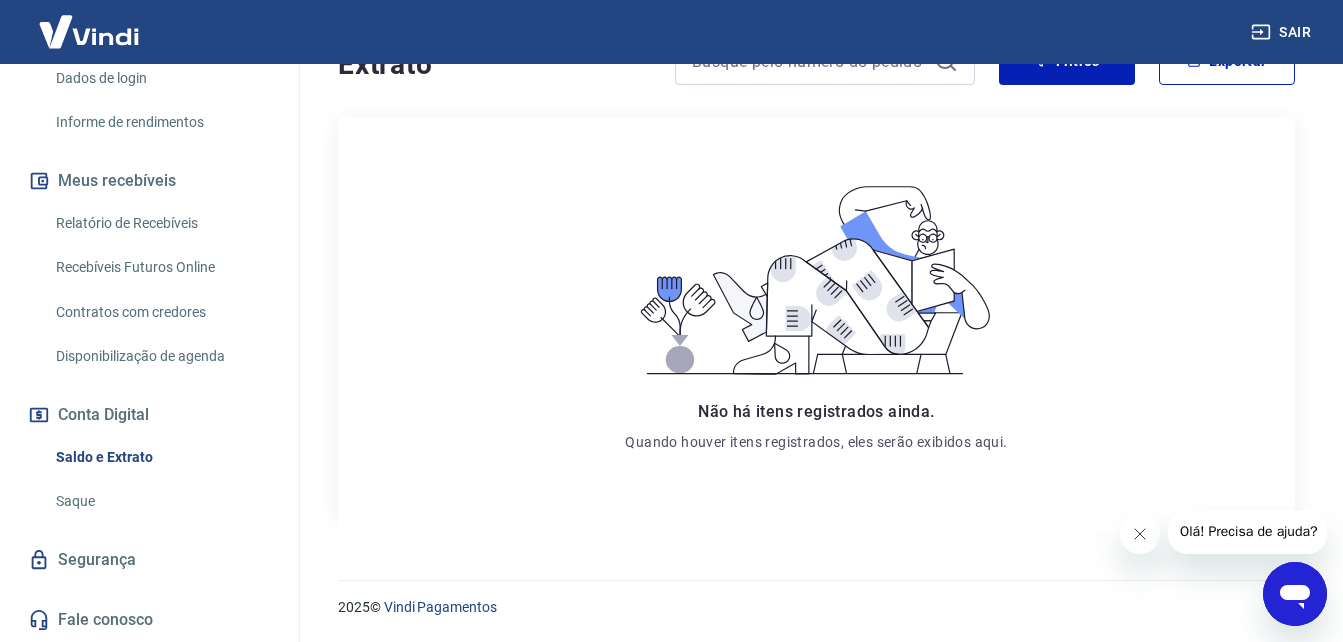 click on "Saldo e Extrato" at bounding box center [161, 457] 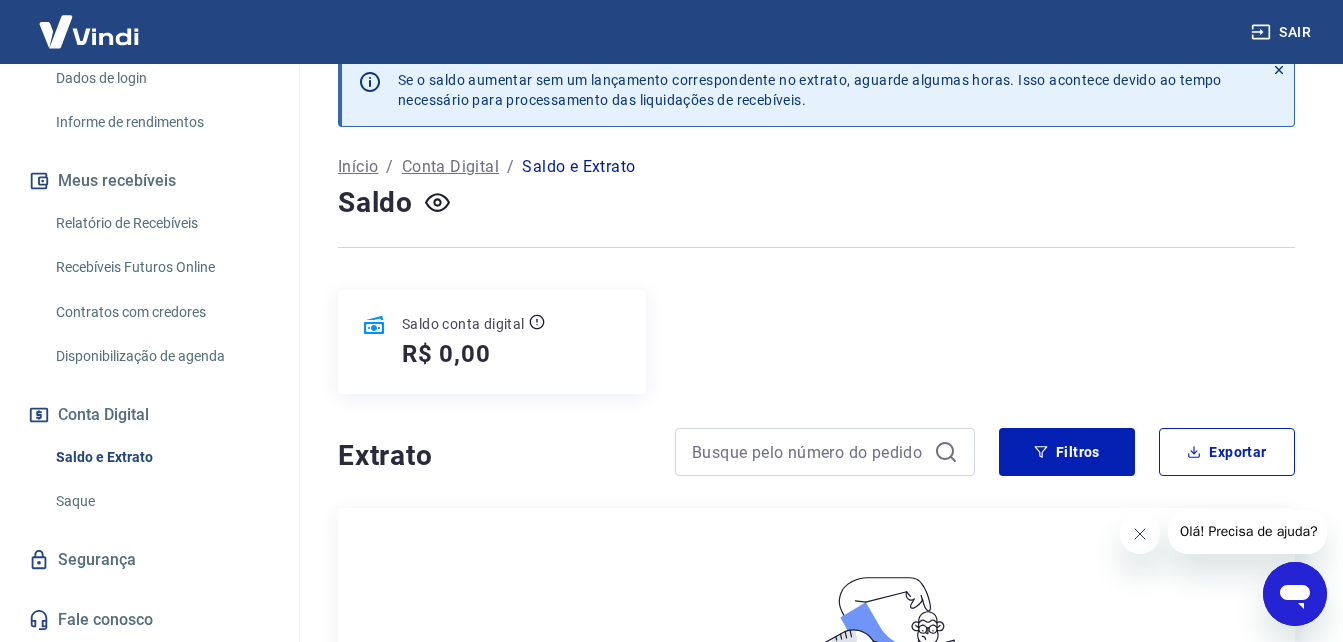 scroll, scrollTop: 427, scrollLeft: 0, axis: vertical 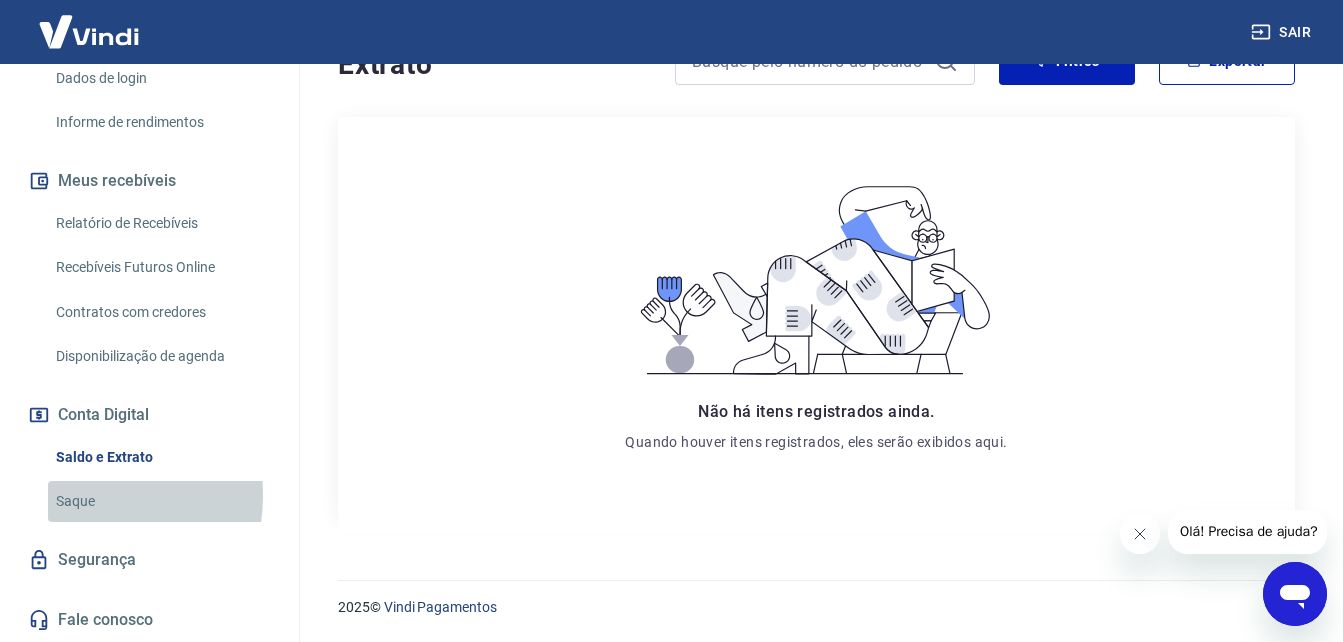 click on "Saque" at bounding box center [161, 501] 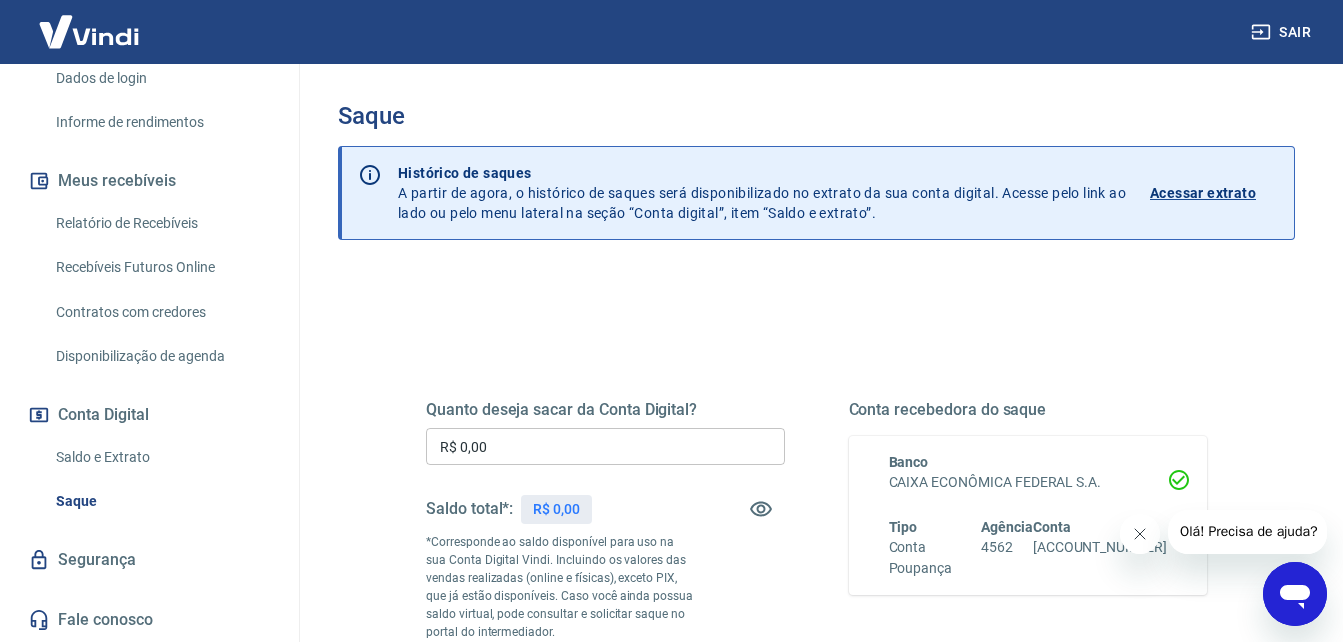 scroll, scrollTop: 0, scrollLeft: 0, axis: both 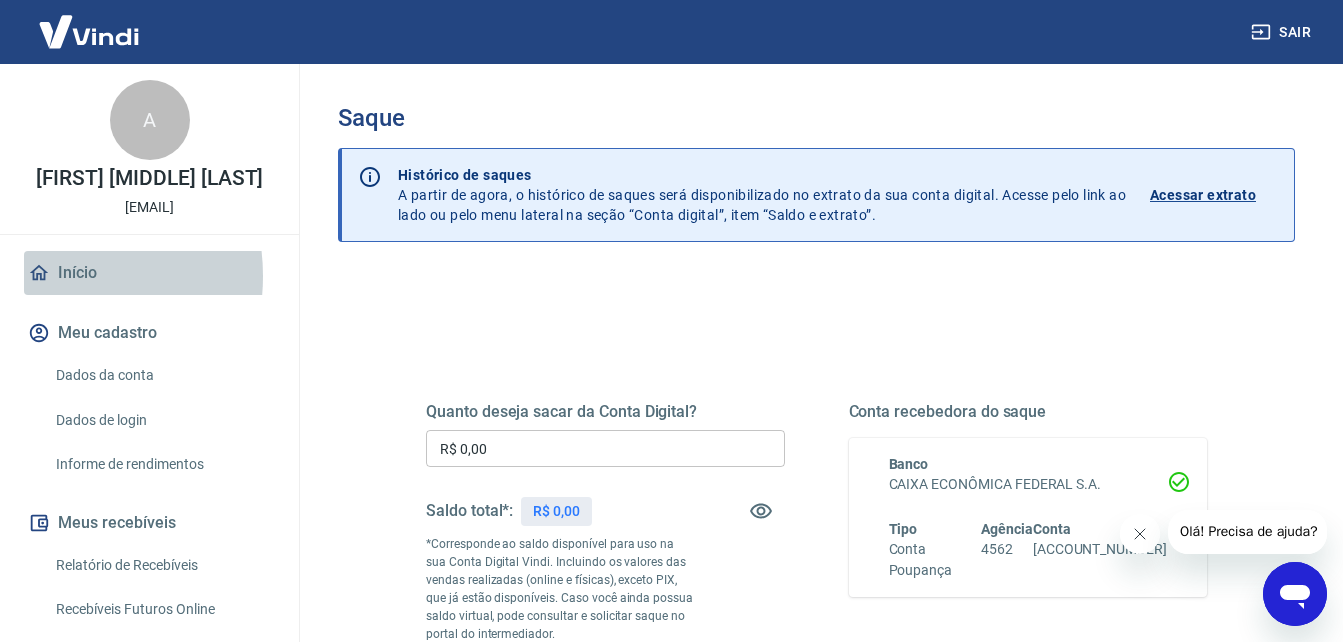 click on "Início" at bounding box center (149, 273) 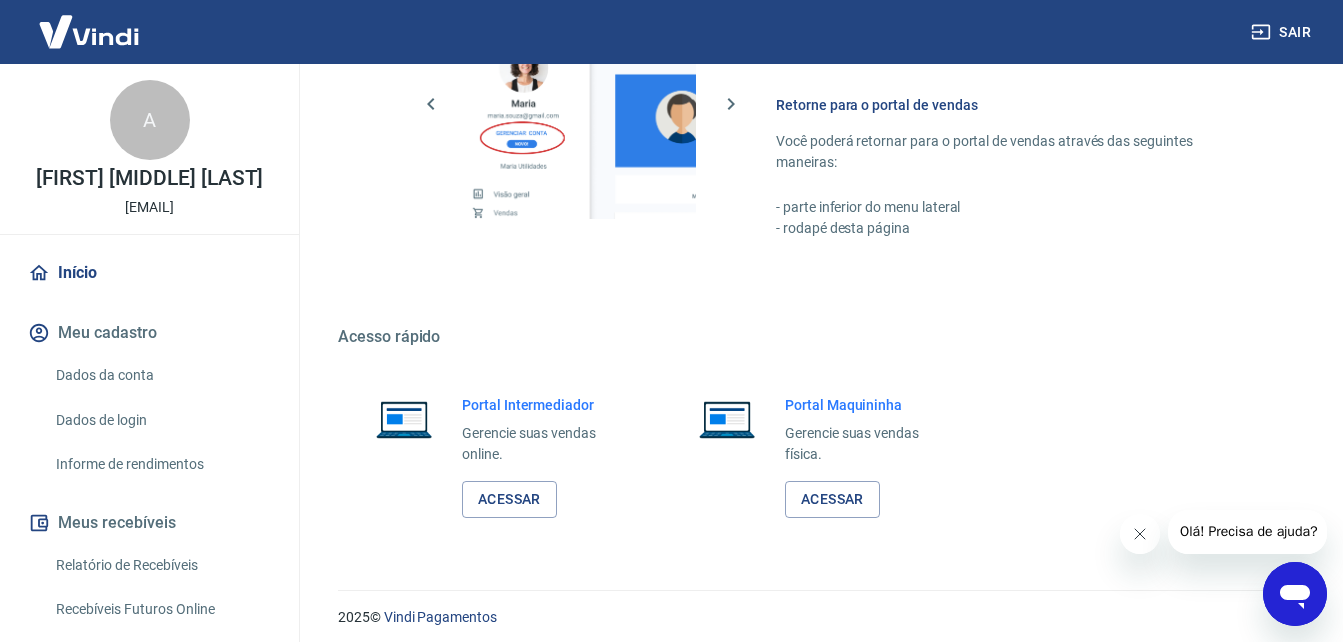 scroll, scrollTop: 999, scrollLeft: 0, axis: vertical 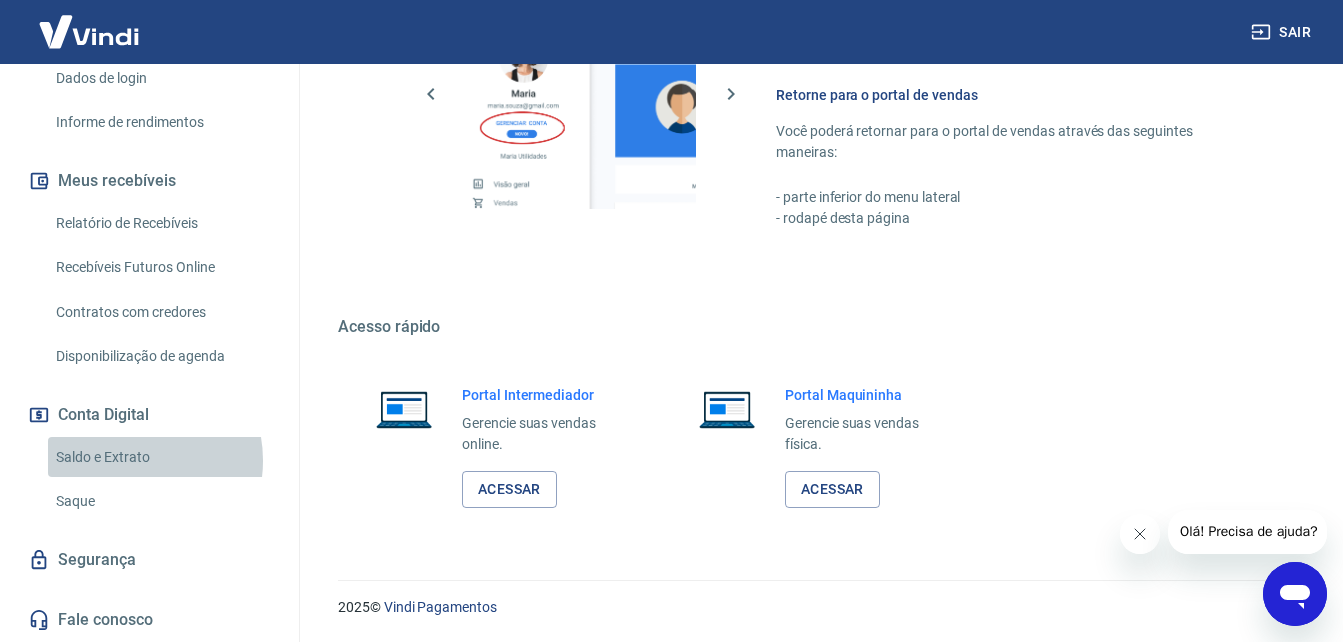 click on "Saldo e Extrato" at bounding box center [161, 457] 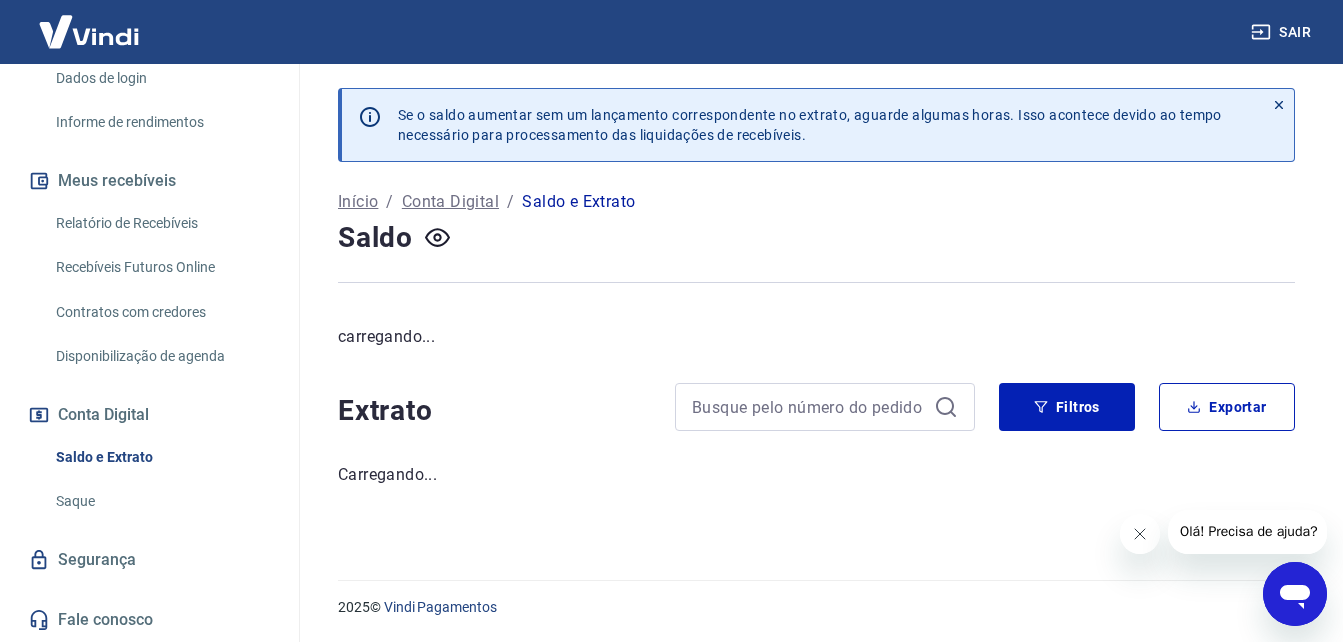 scroll, scrollTop: 0, scrollLeft: 0, axis: both 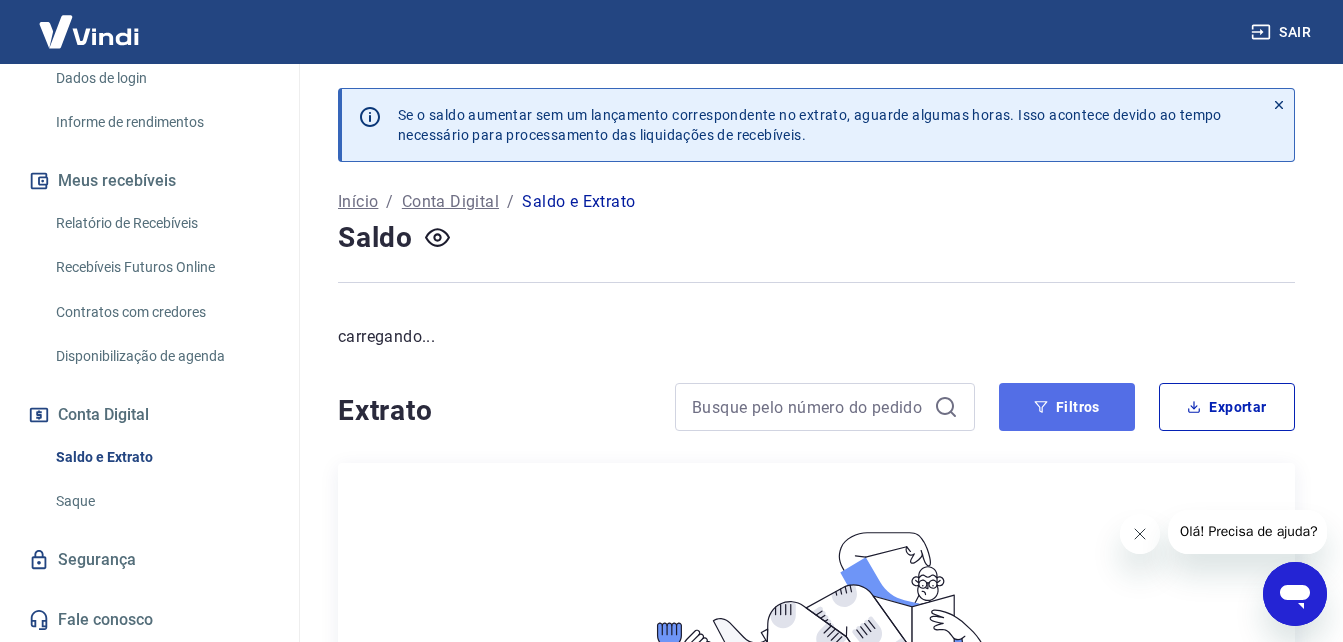 click on "Filtros" at bounding box center (1067, 407) 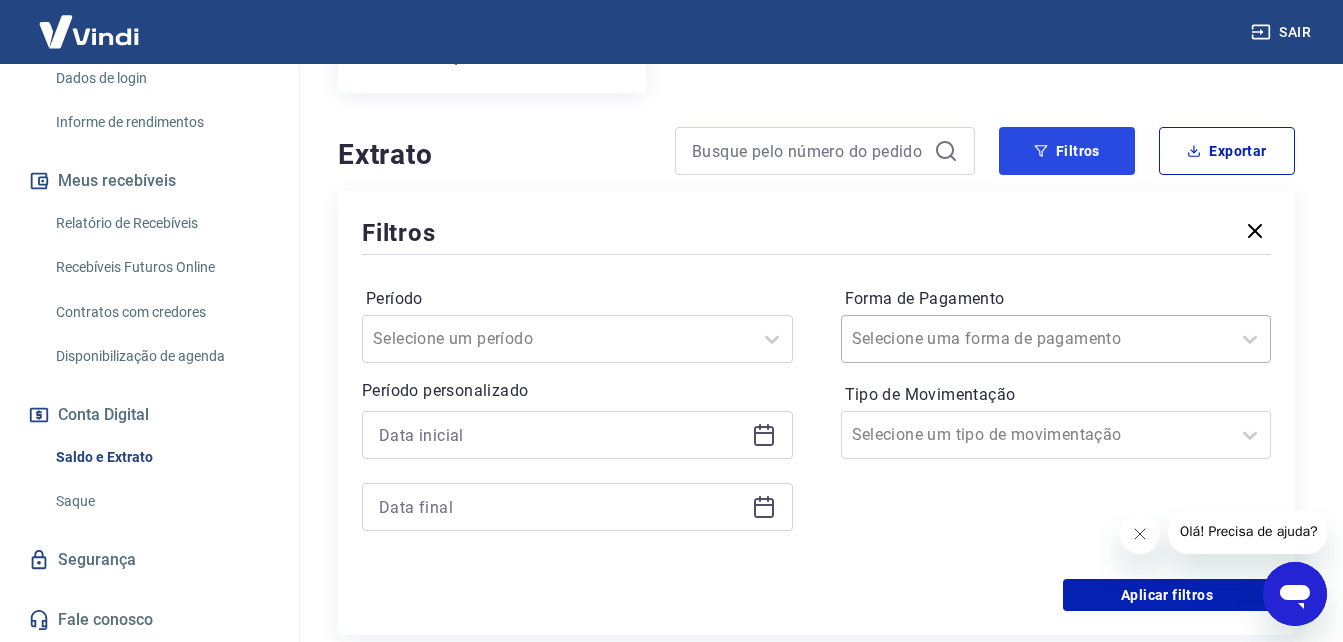 scroll, scrollTop: 400, scrollLeft: 0, axis: vertical 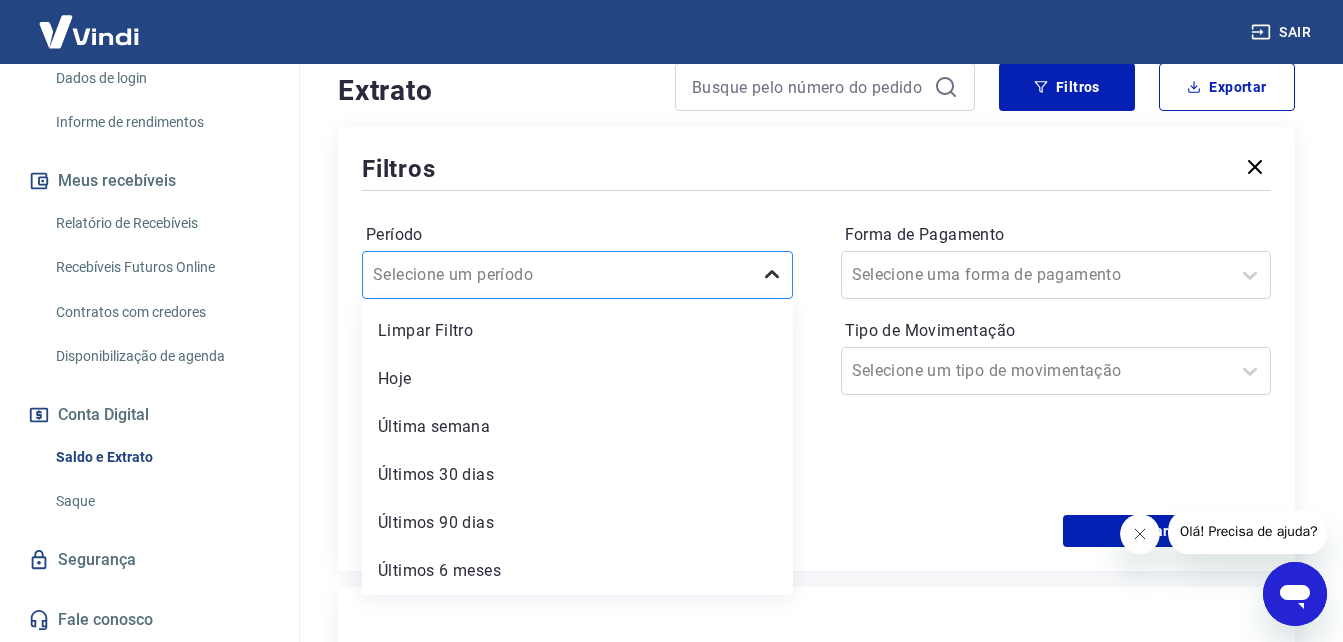 click 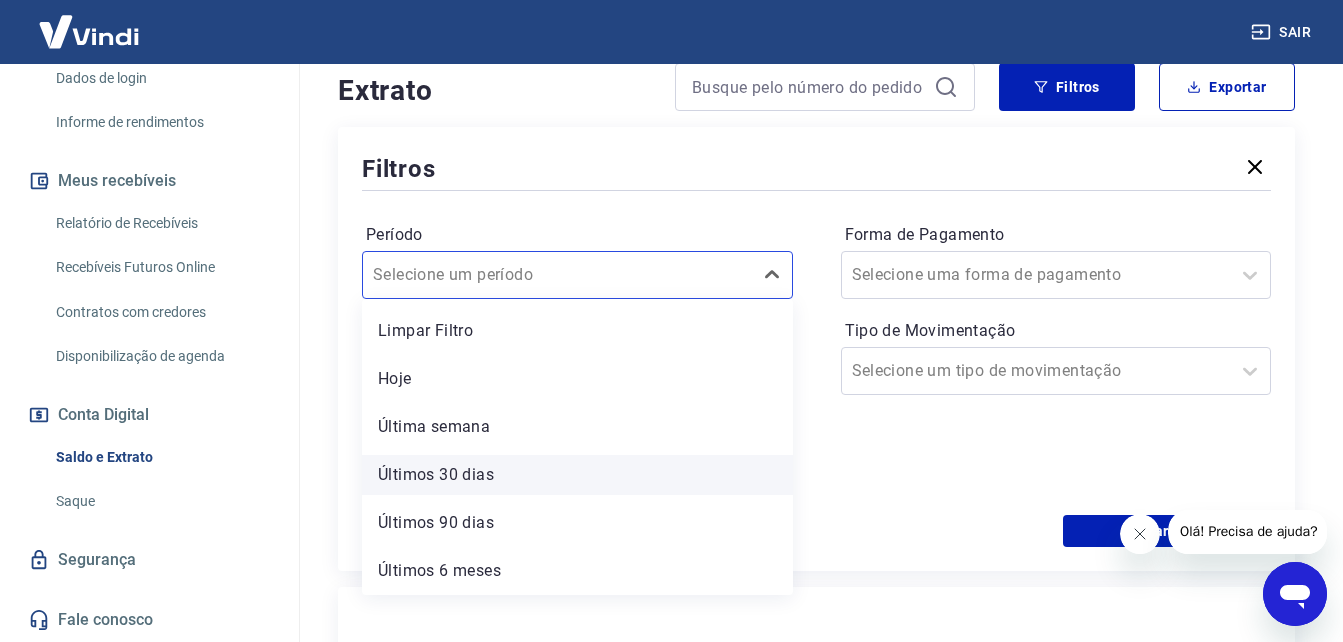 click on "Últimos 30 dias" at bounding box center [577, 475] 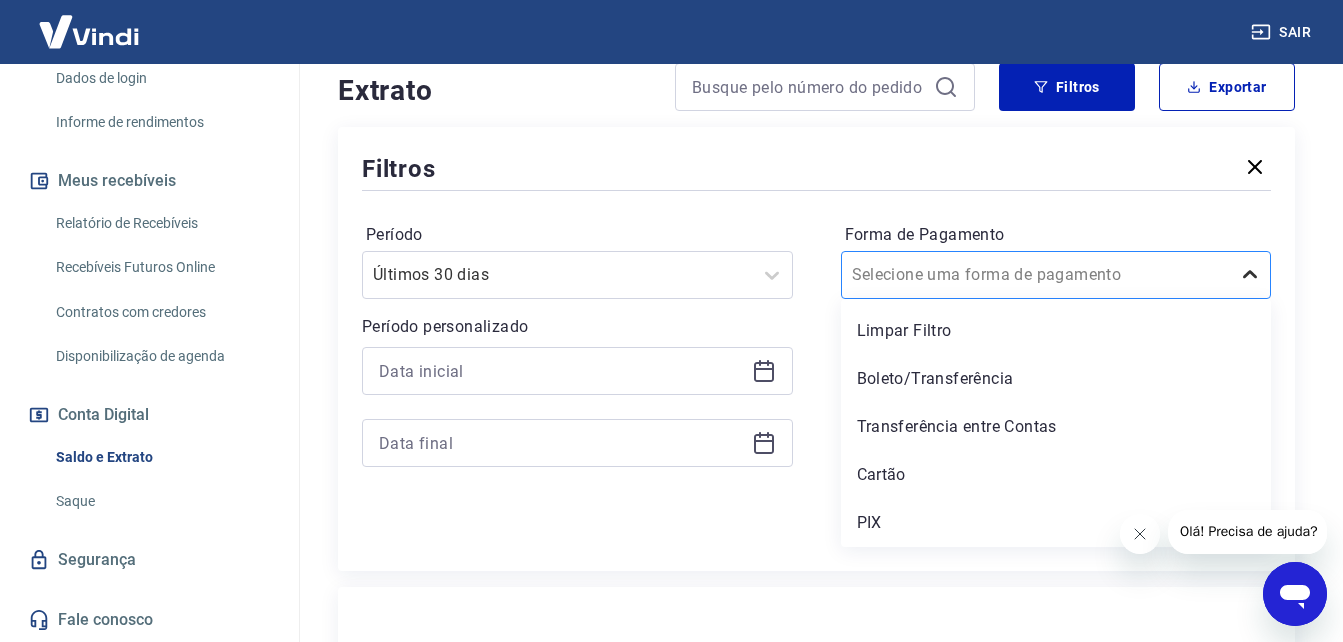 click 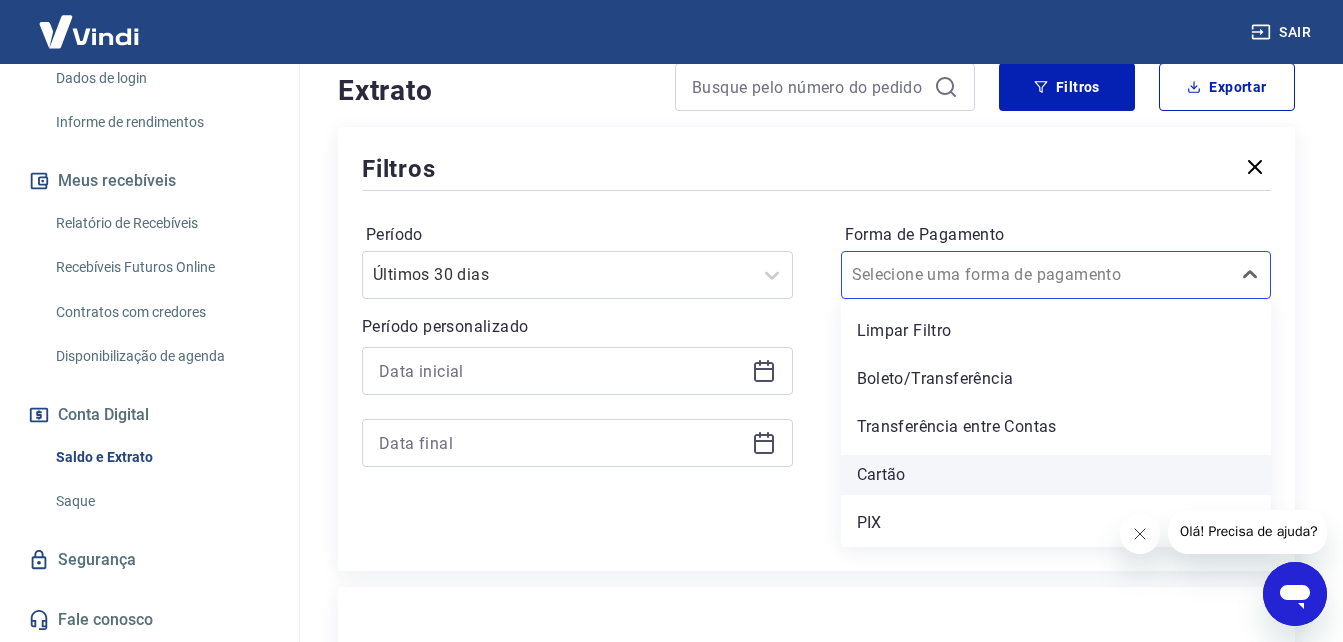 click on "Cartão" at bounding box center [1056, 475] 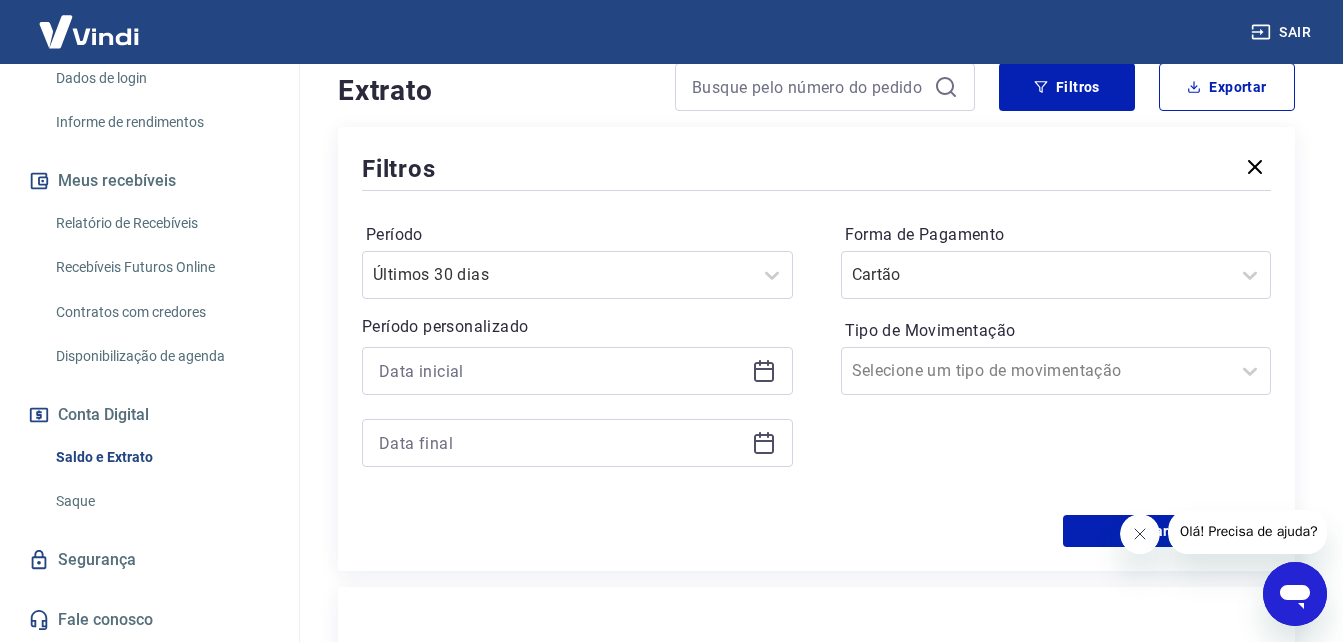 click 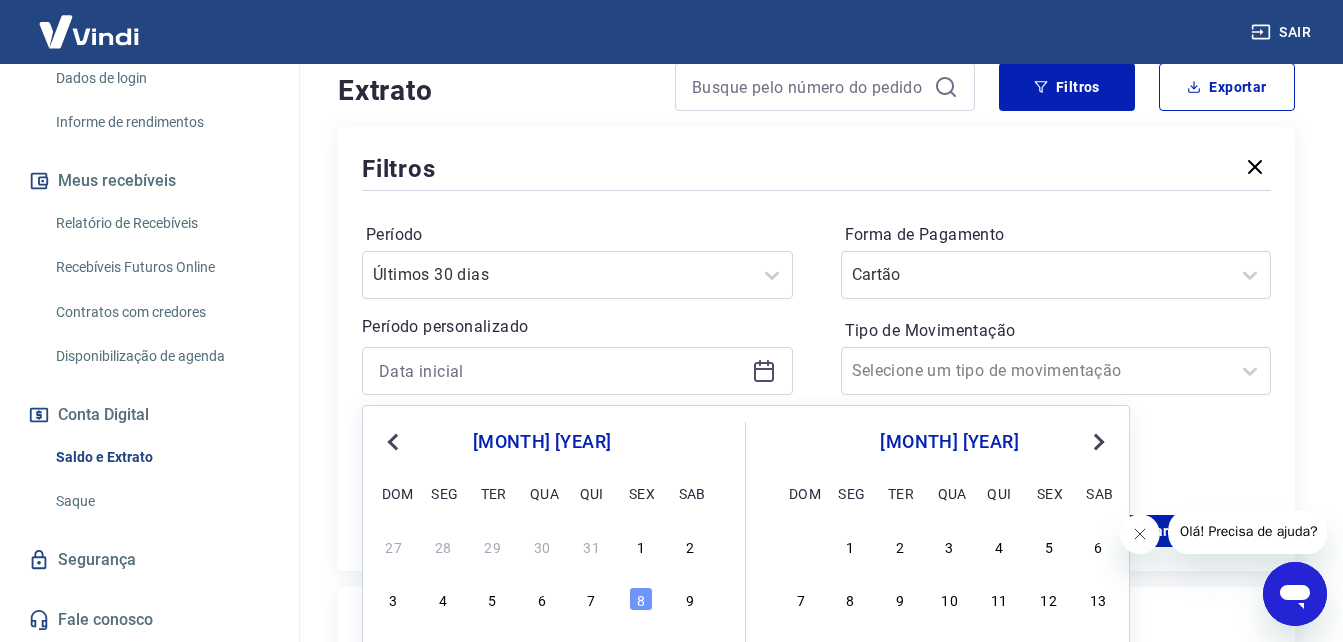 click on "Previous Month" at bounding box center (393, 442) 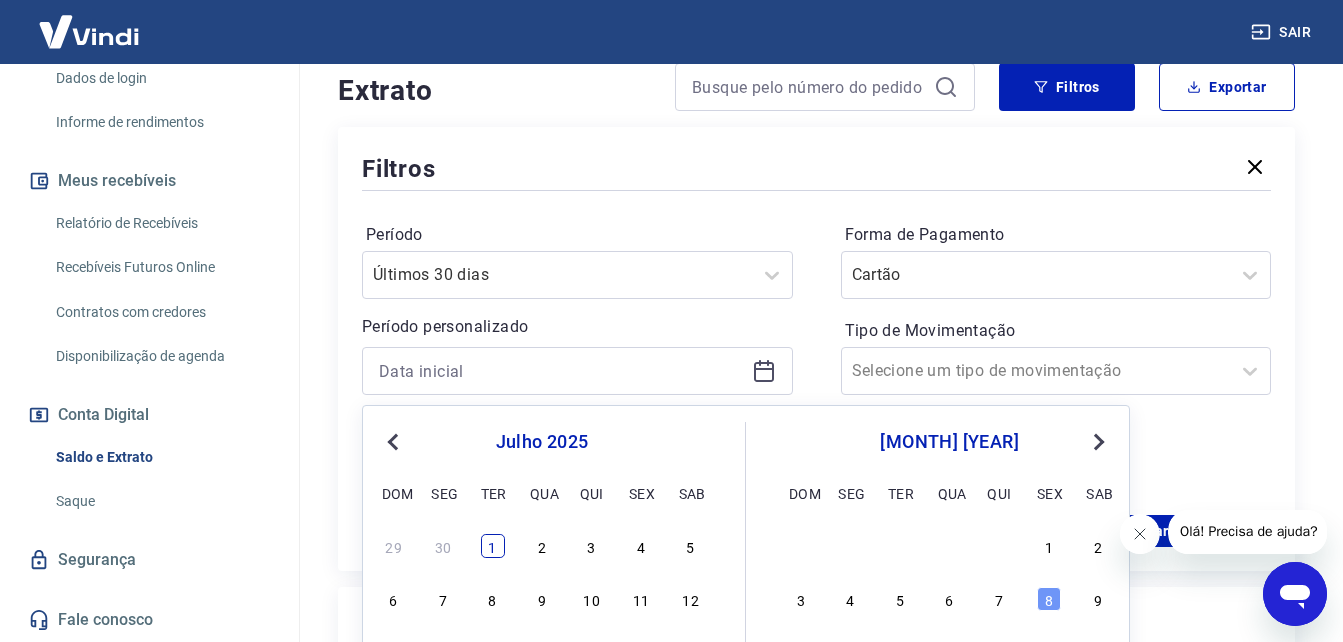 click on "1" at bounding box center (493, 546) 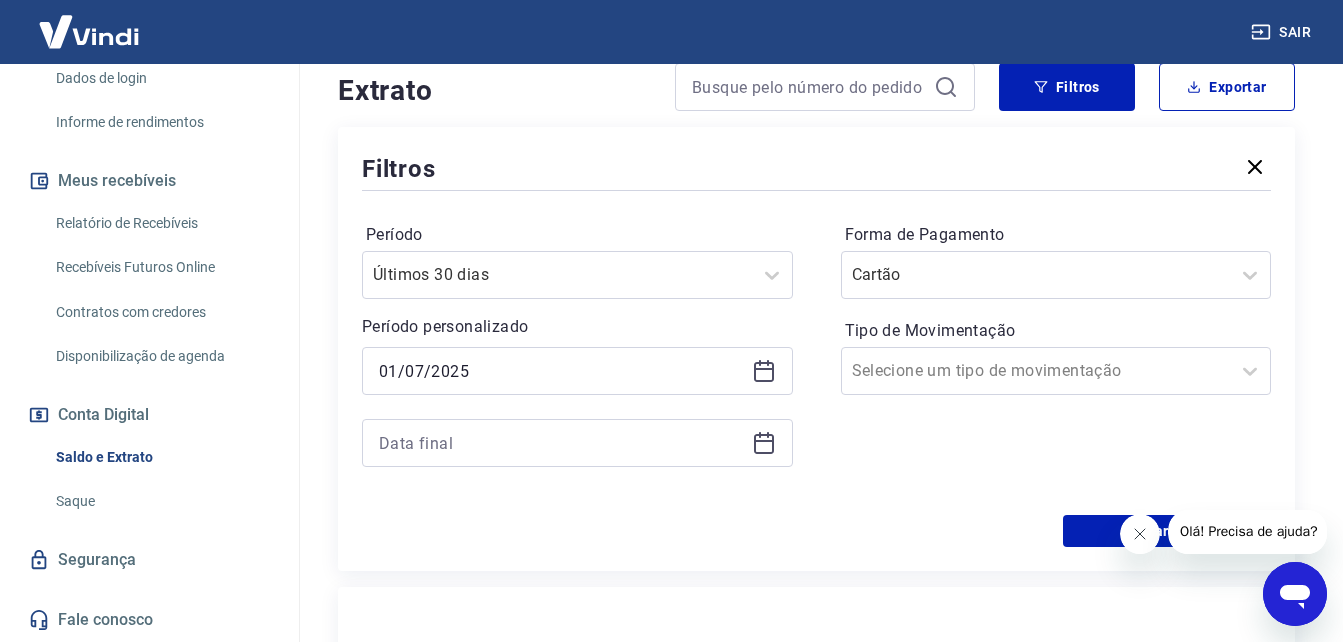 click 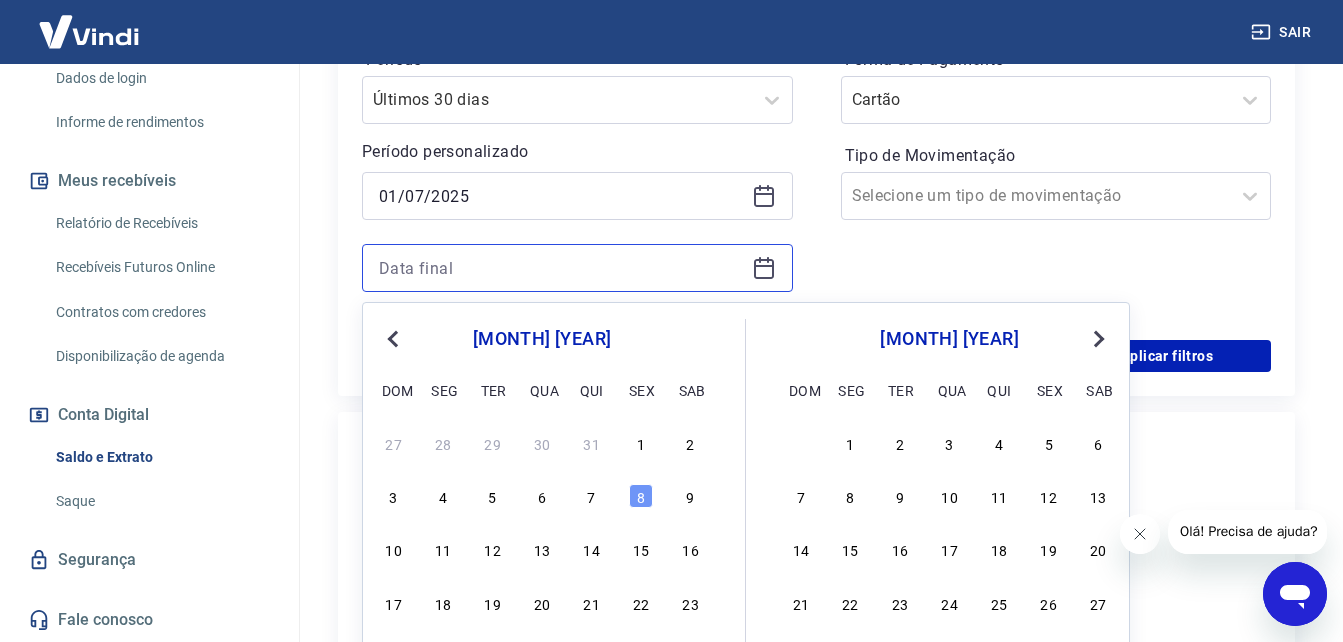 scroll, scrollTop: 600, scrollLeft: 0, axis: vertical 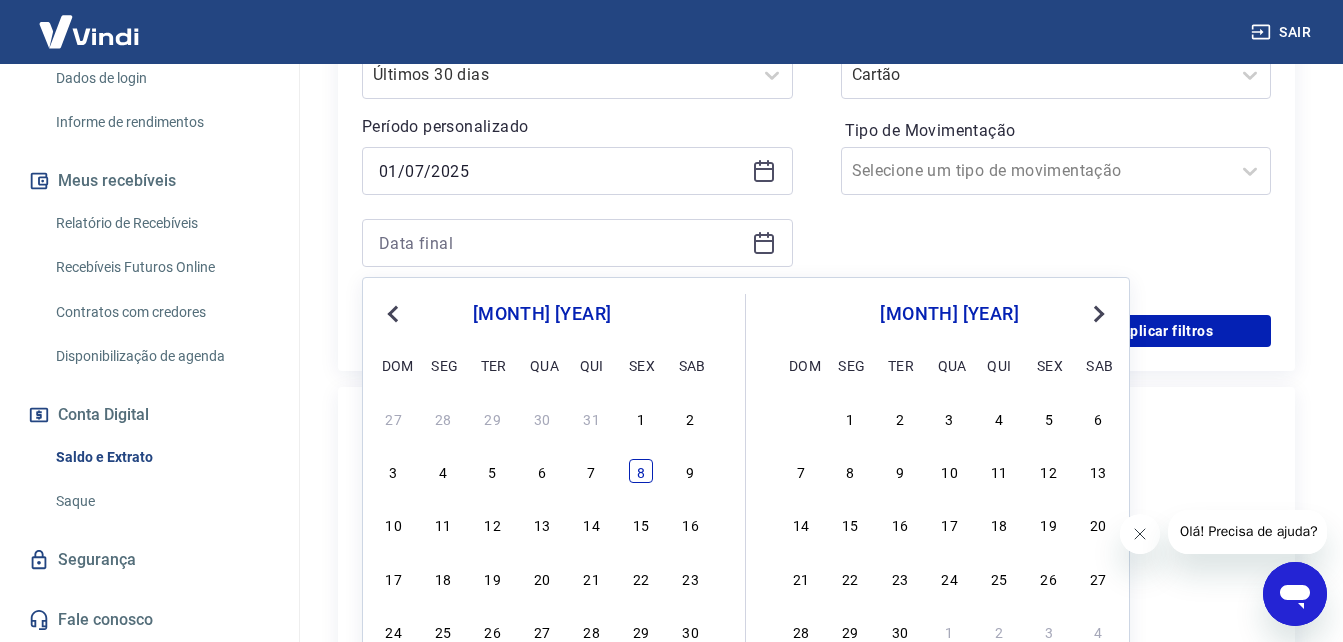 click on "8" at bounding box center (641, 471) 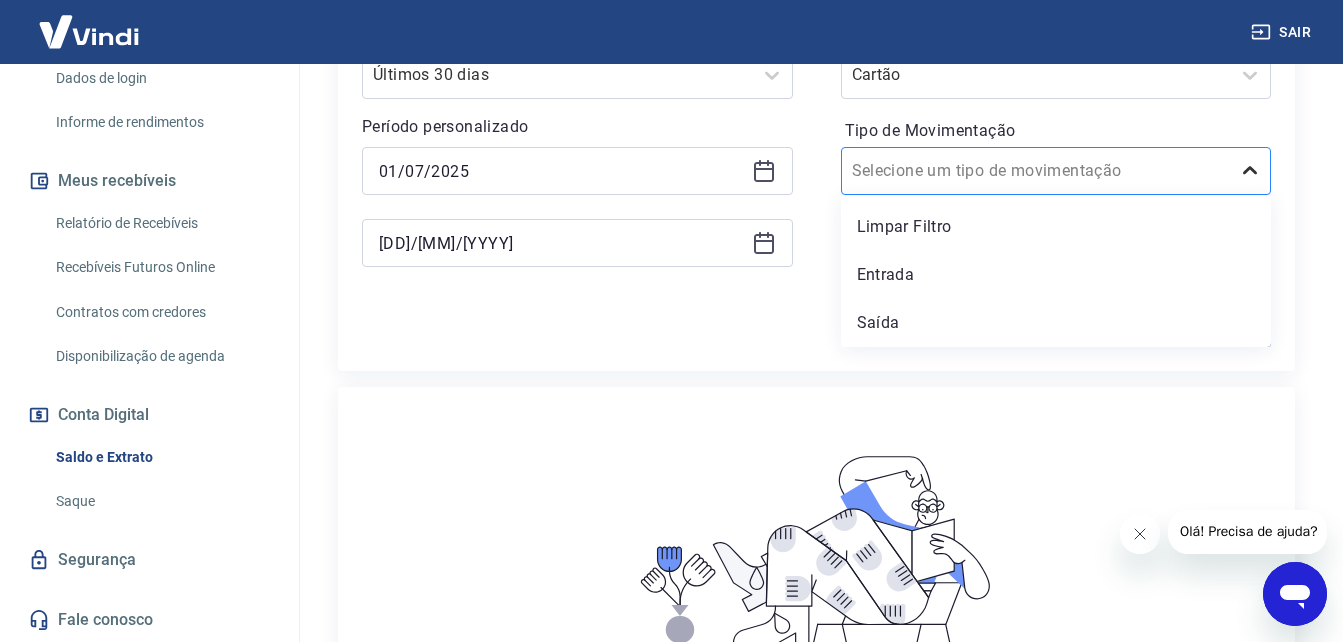 click 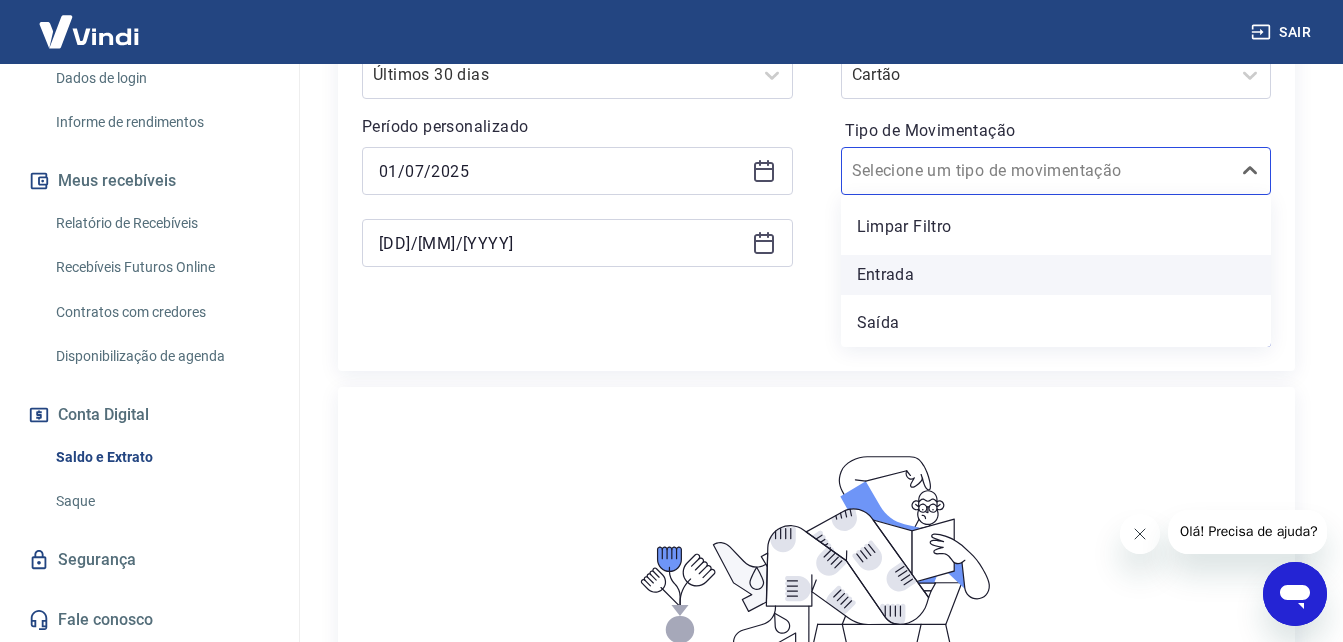 click on "Entrada" at bounding box center (1056, 275) 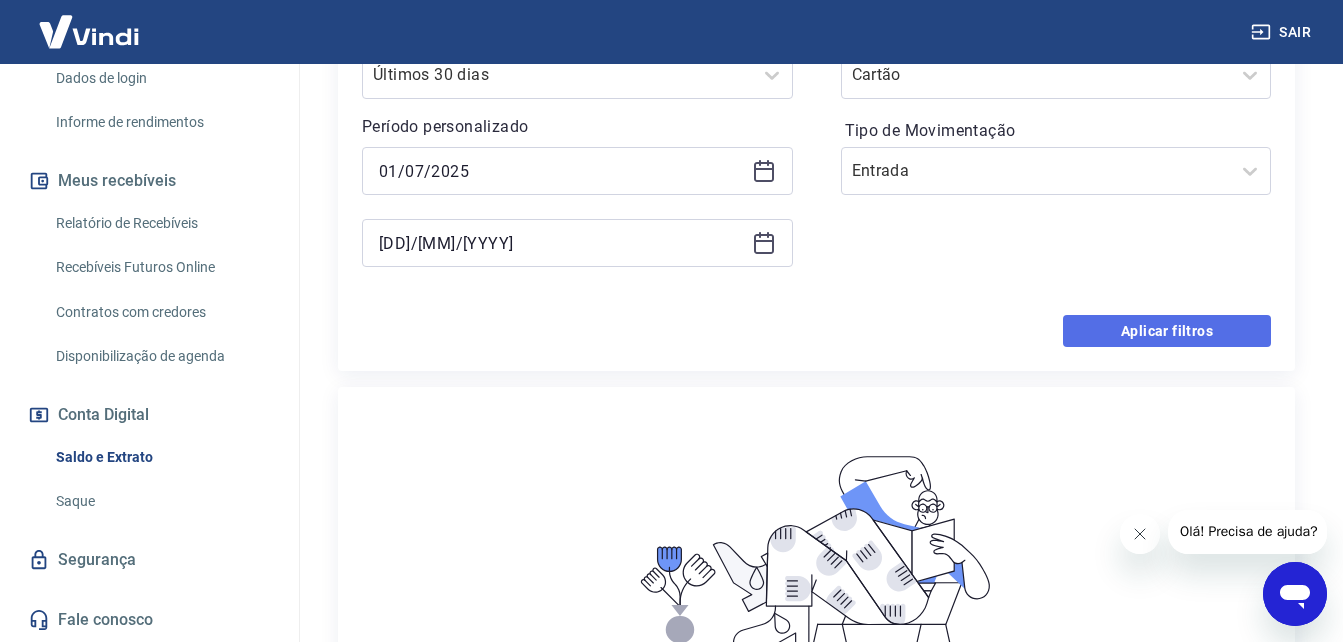 click on "Aplicar filtros" at bounding box center [1167, 331] 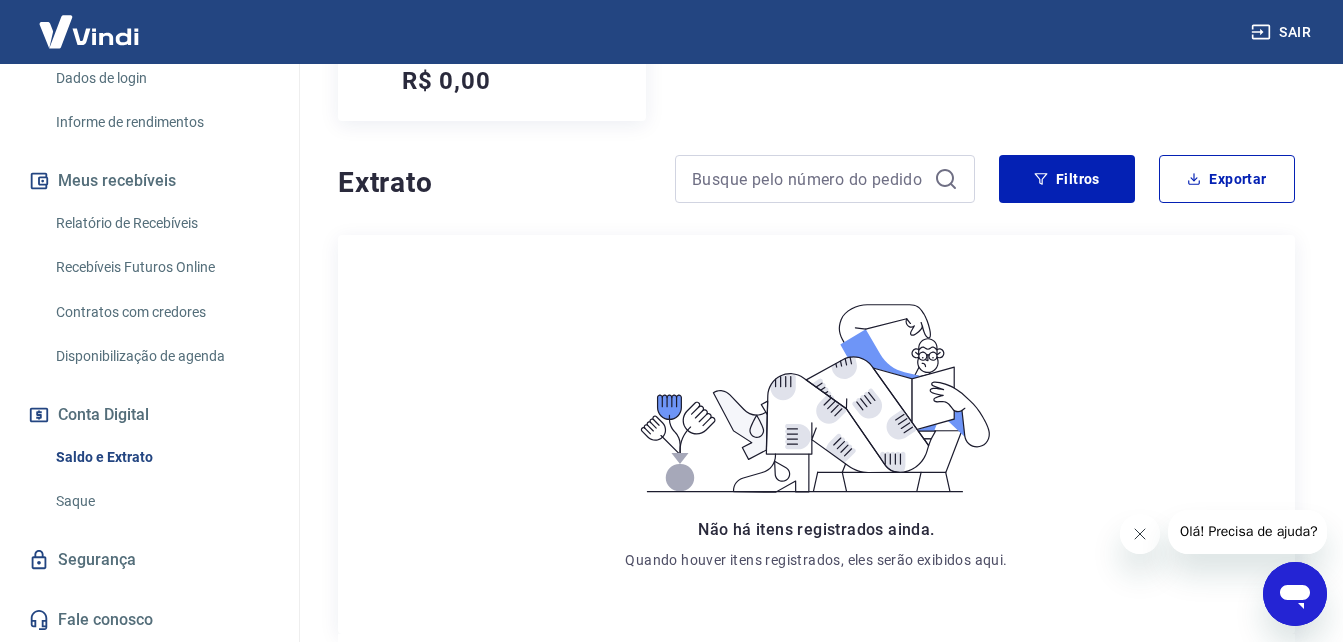 scroll, scrollTop: 0, scrollLeft: 0, axis: both 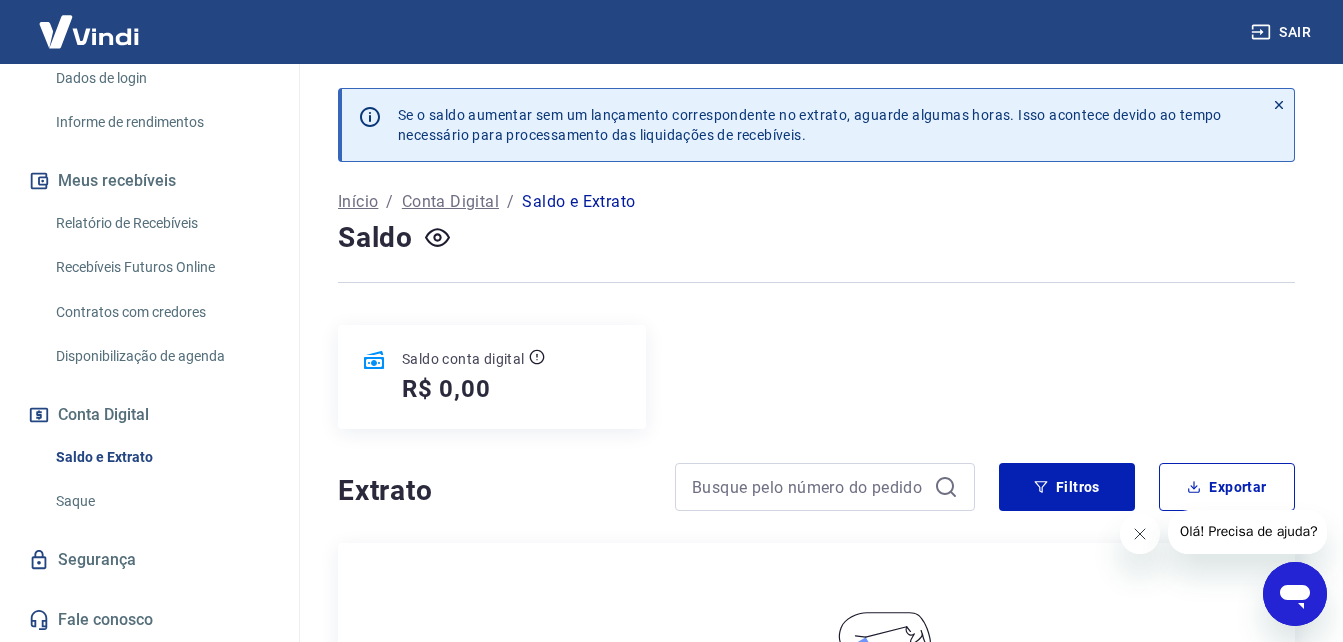 click on "Conta Digital" at bounding box center (450, 202) 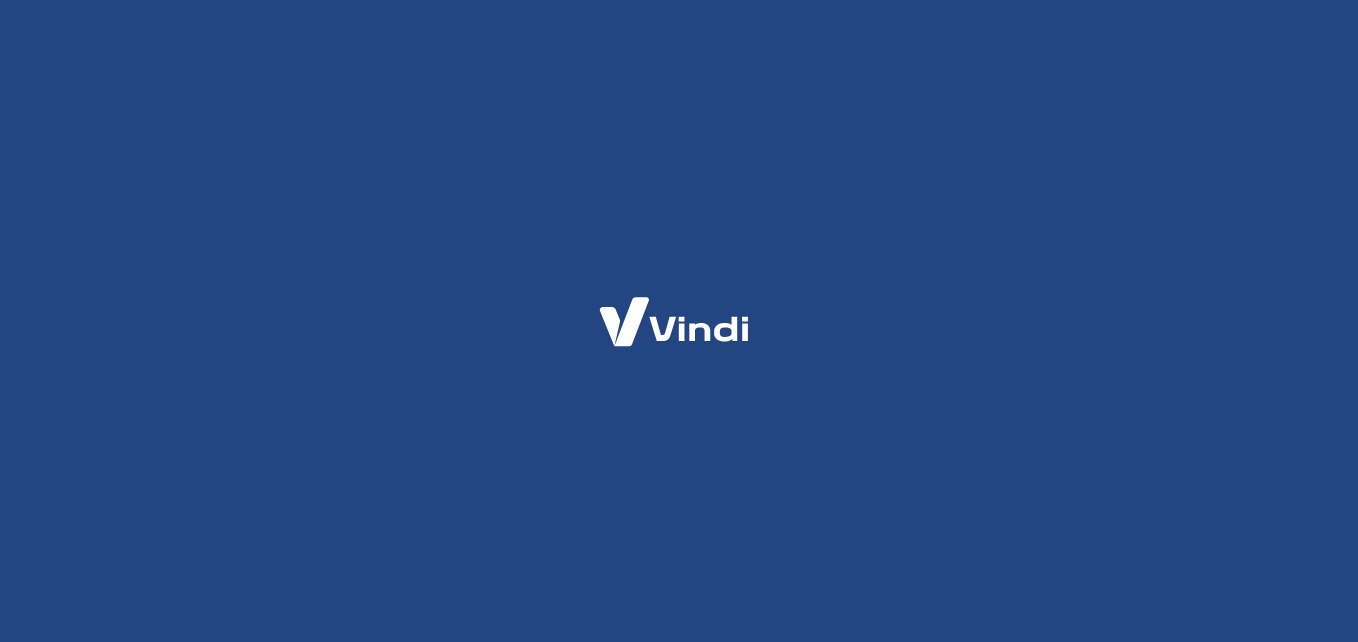 scroll, scrollTop: 0, scrollLeft: 0, axis: both 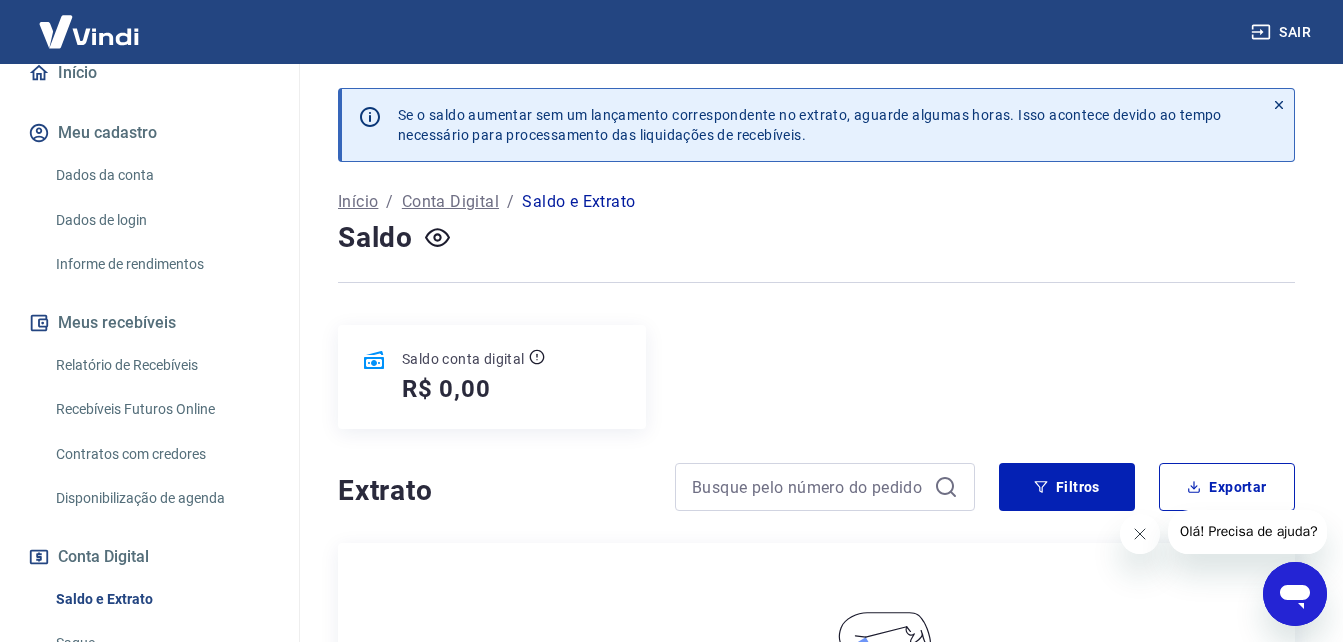 click on "Relatório de Recebíveis" at bounding box center (161, 365) 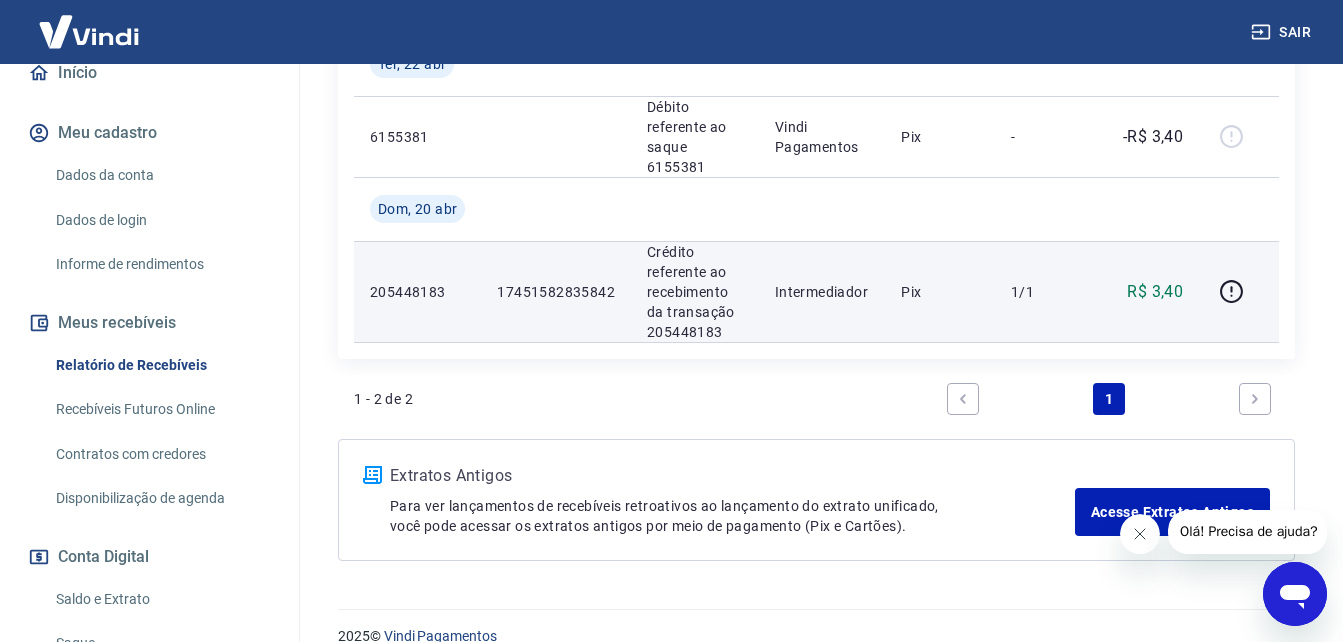 scroll, scrollTop: 507, scrollLeft: 0, axis: vertical 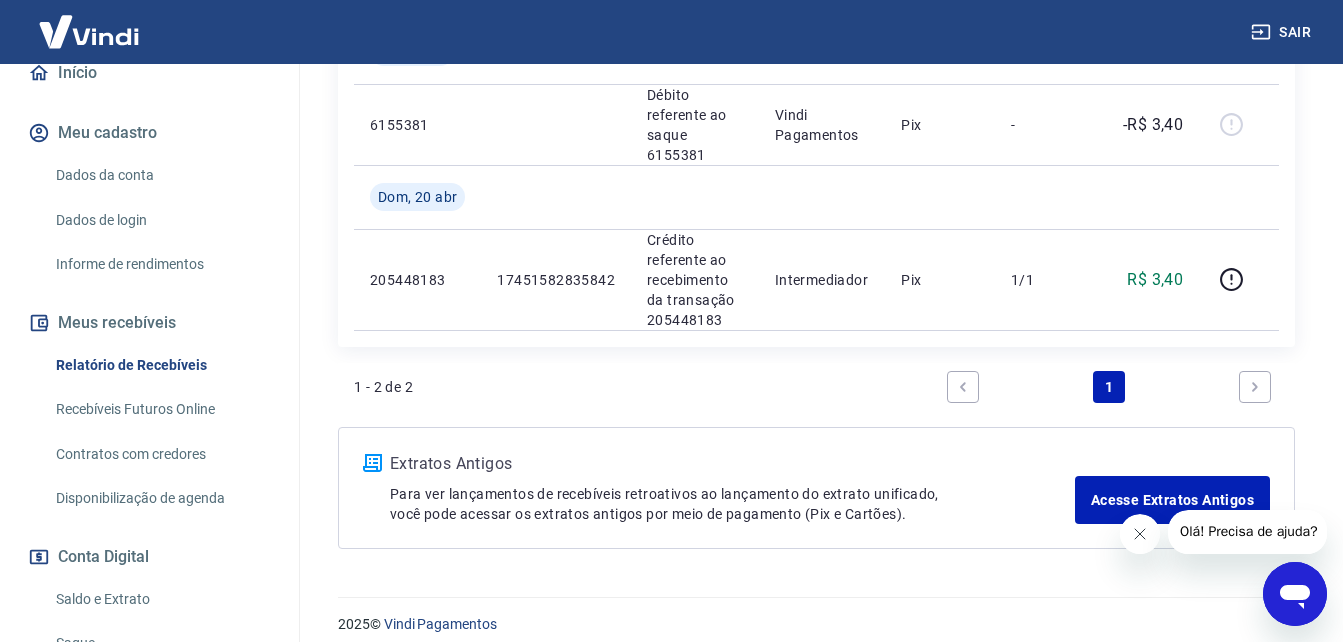 click on "Recebíveis Futuros Online" at bounding box center (161, 409) 